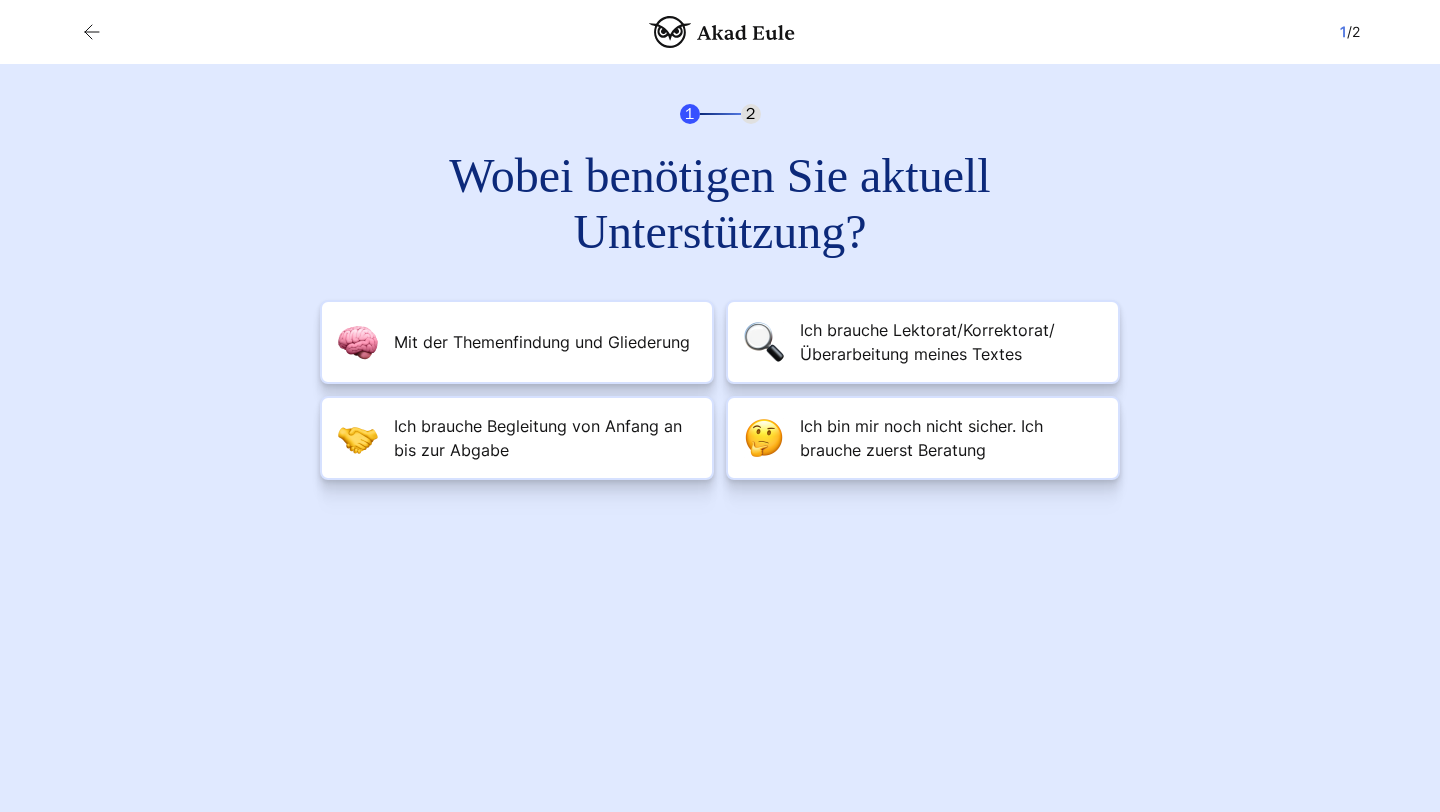 scroll, scrollTop: 0, scrollLeft: 0, axis: both 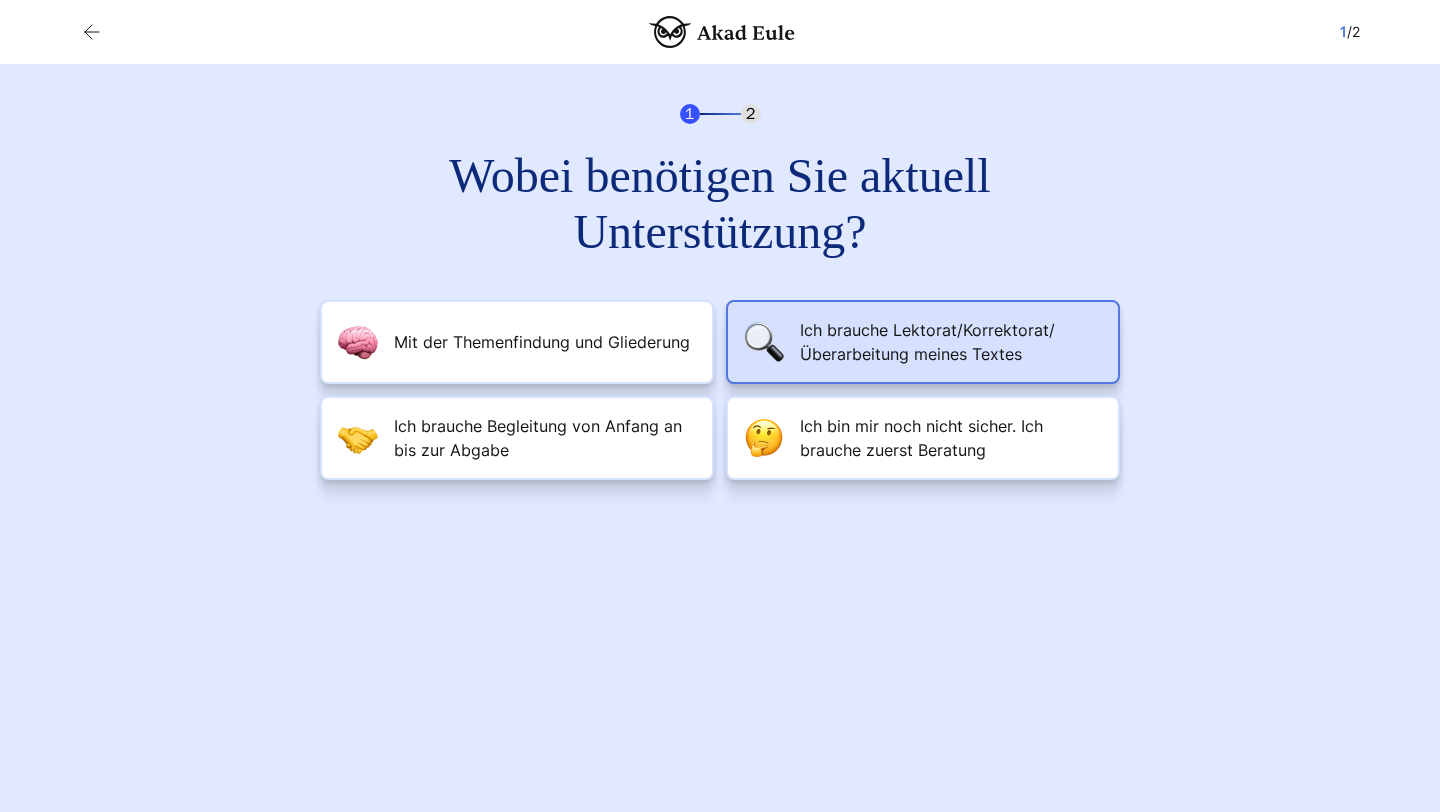 click on "Ich brauche Lektorat/Korrektorat/Überarbeitung meines Textes" at bounding box center [923, 342] 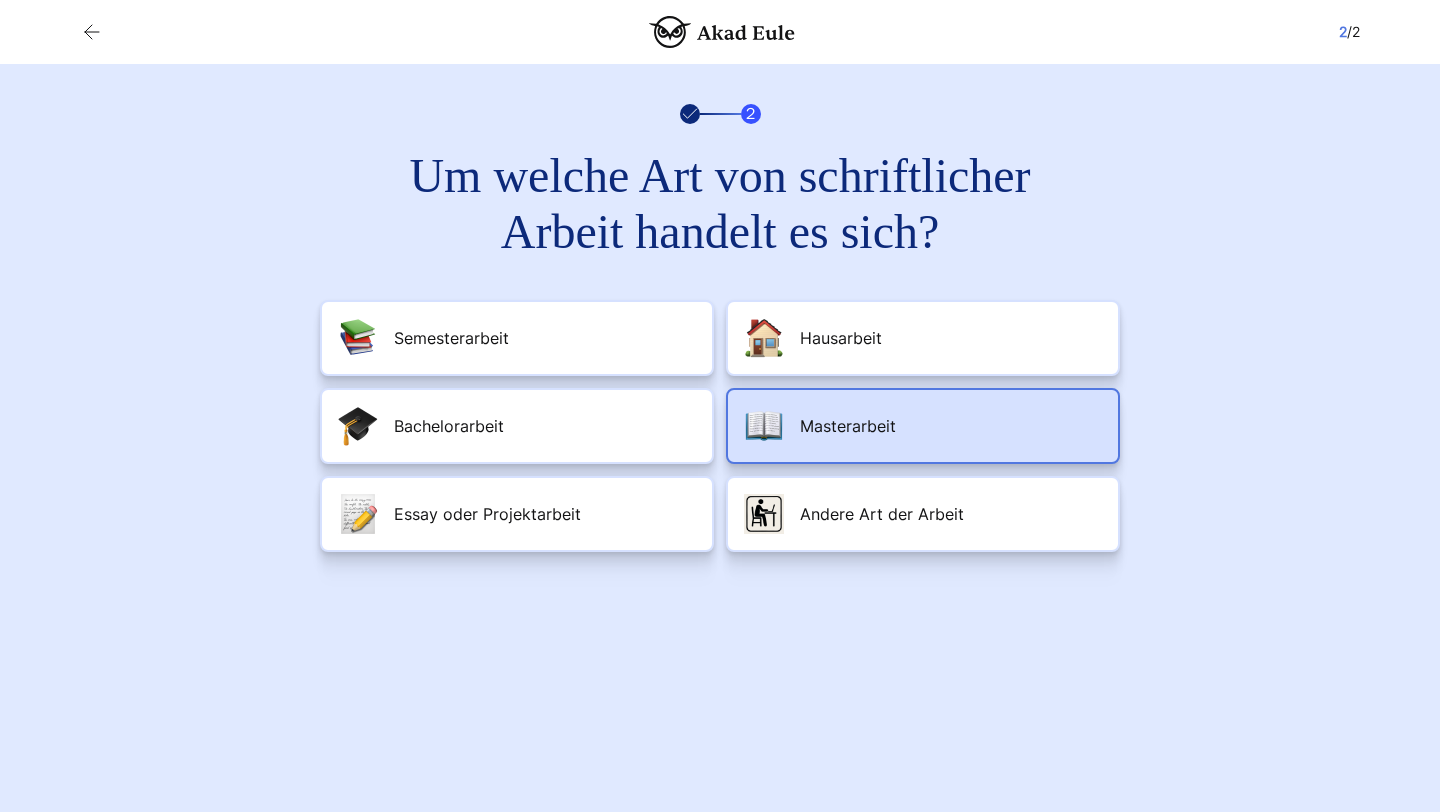 click on "Masterarbeit" at bounding box center (923, 426) 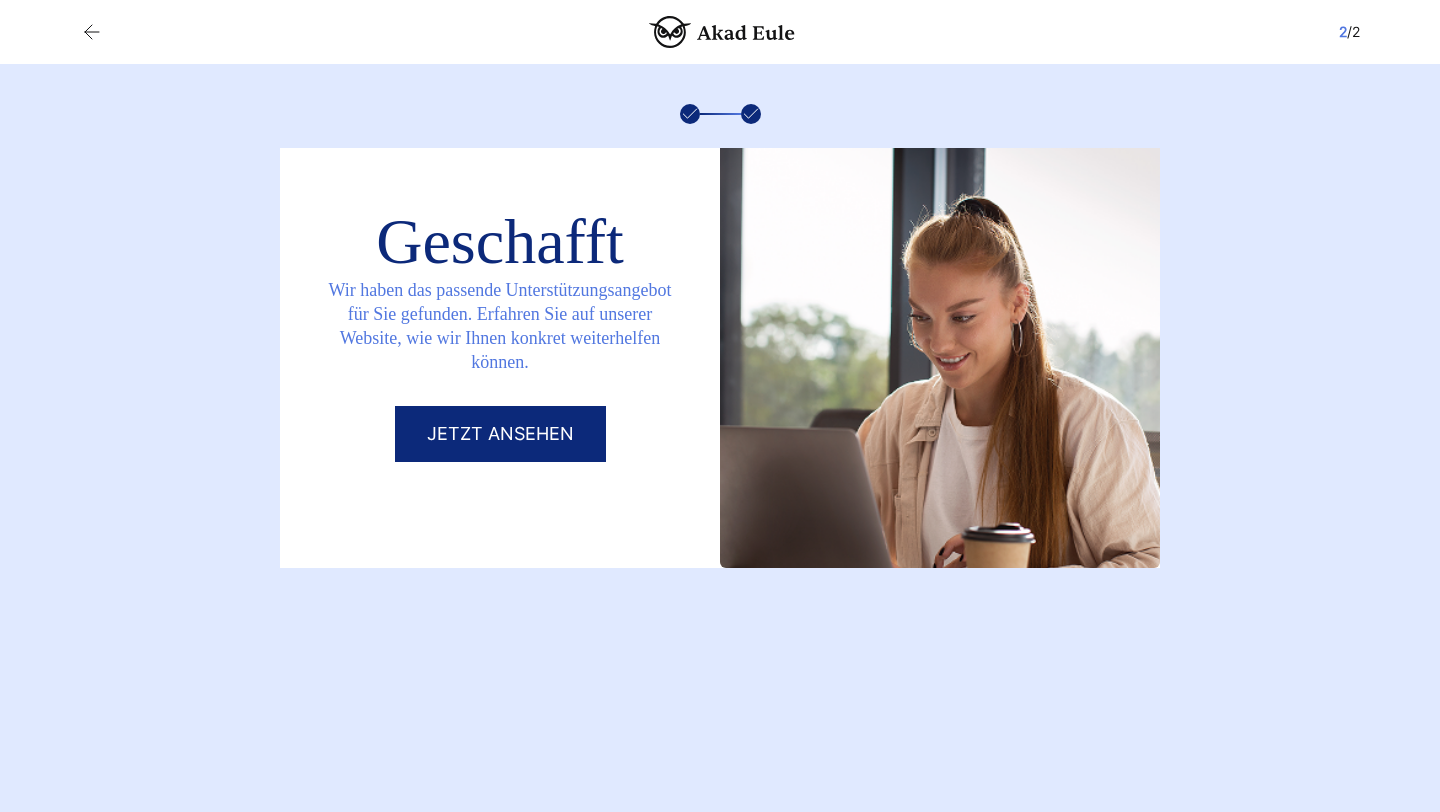 click on "Jetzt ansehen" at bounding box center (500, 434) 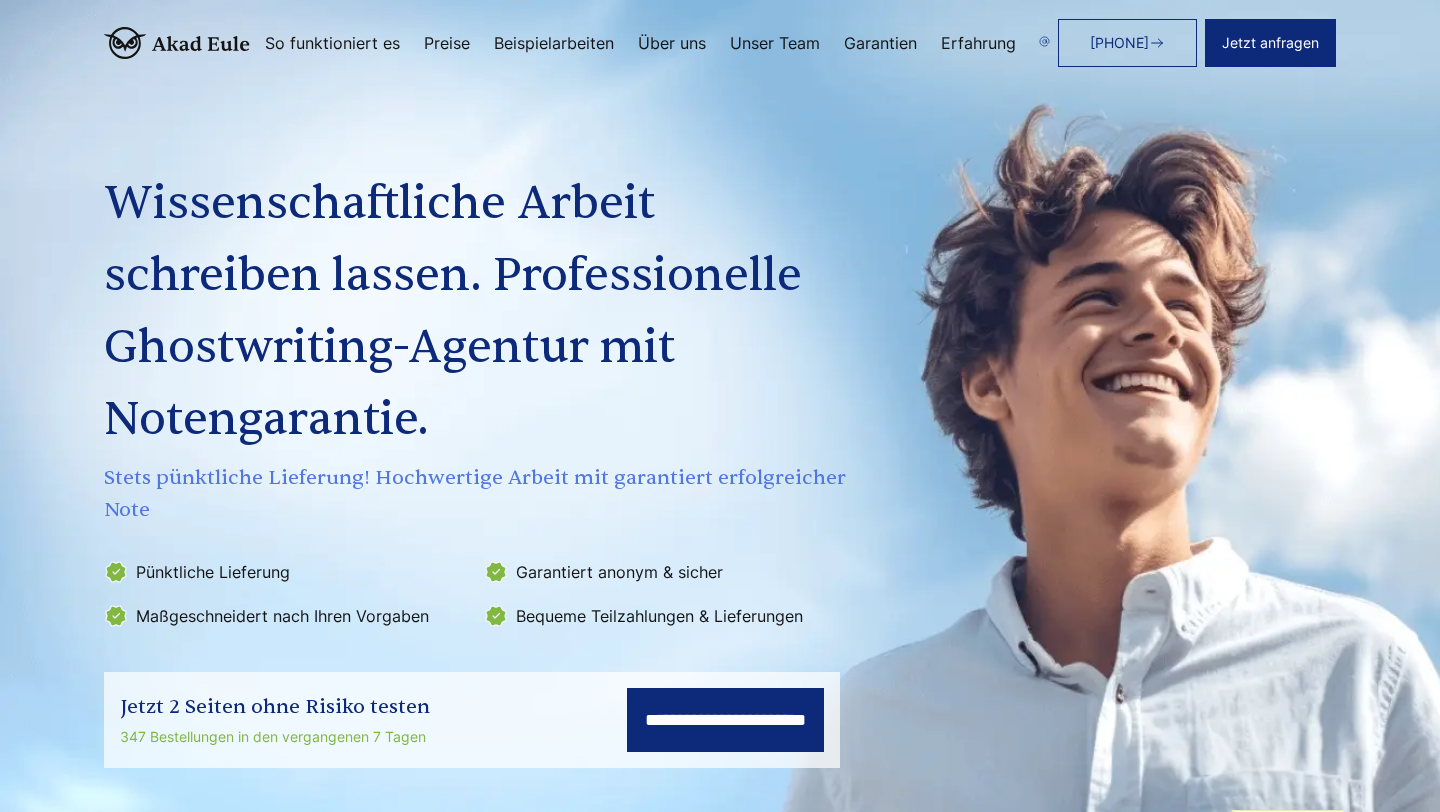scroll, scrollTop: 0, scrollLeft: 0, axis: both 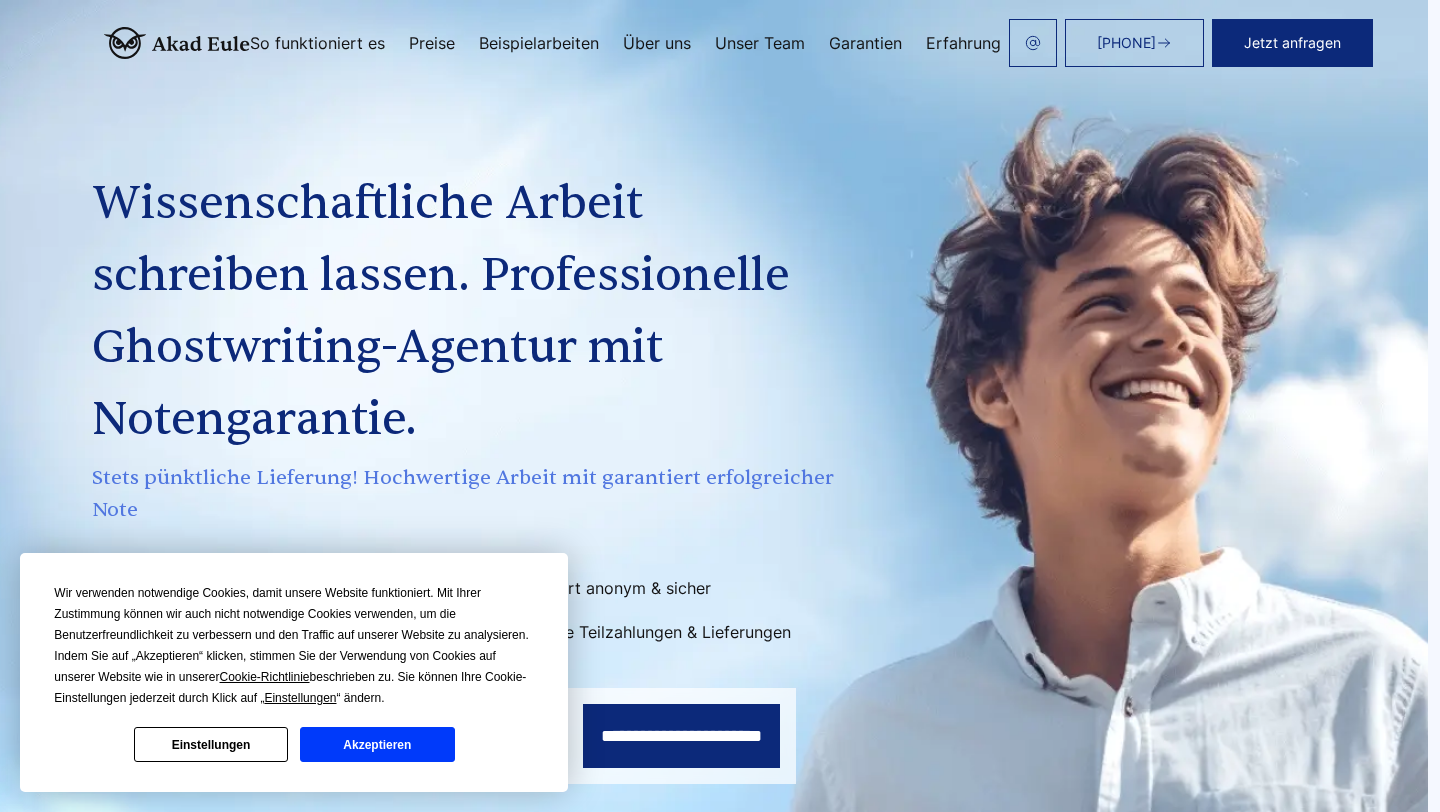 click on "Akzeptieren" at bounding box center (377, 744) 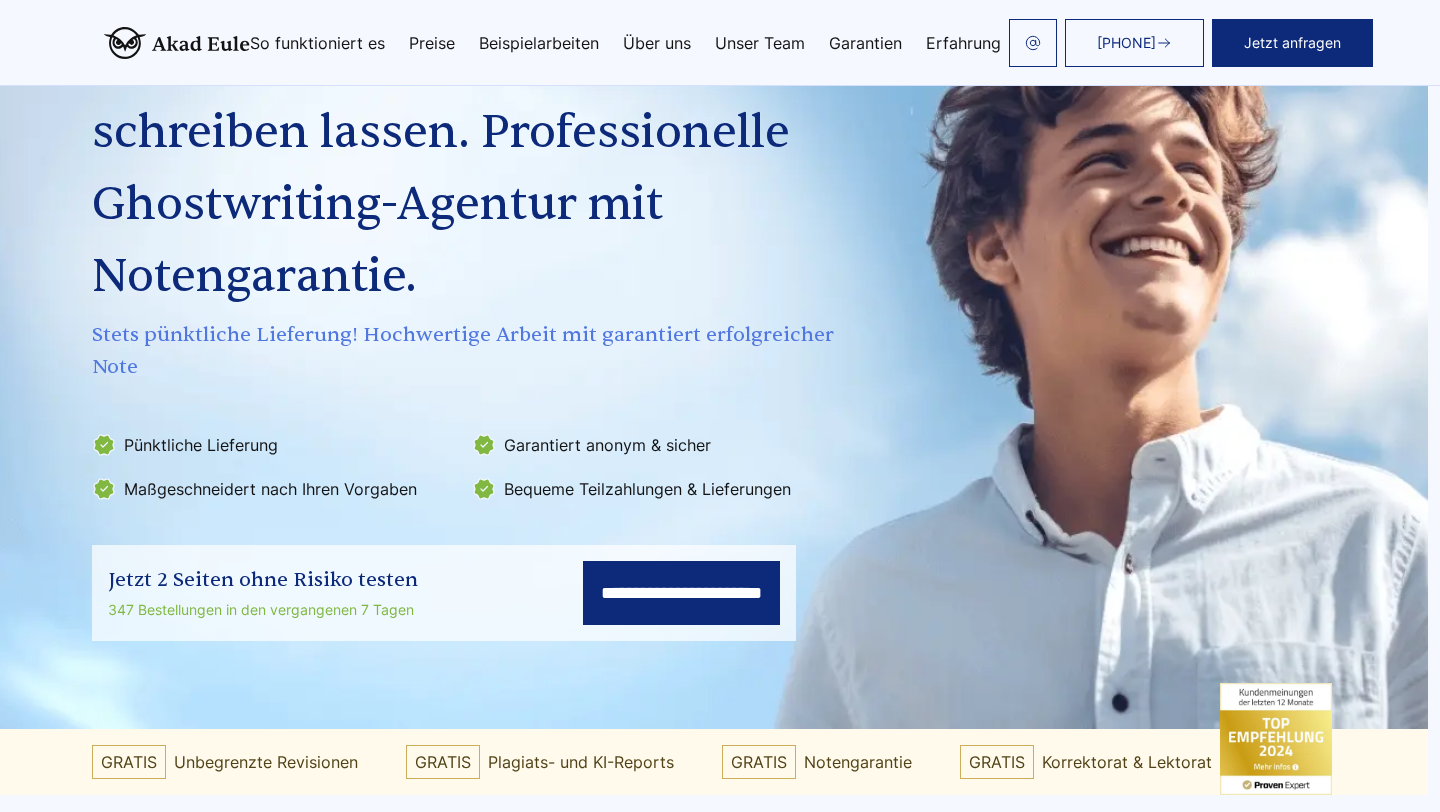 scroll, scrollTop: 153, scrollLeft: 12, axis: both 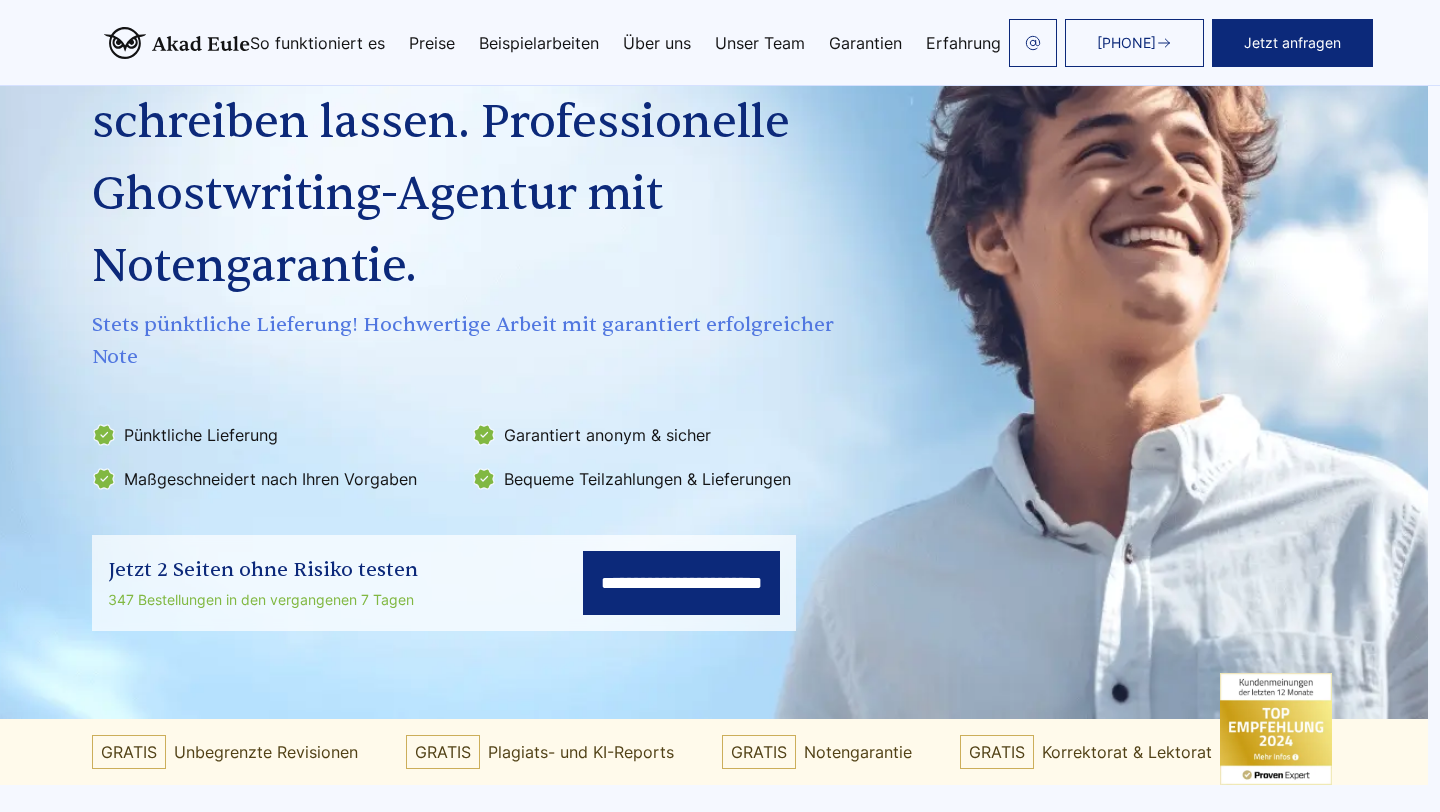 click on "**********" at bounding box center [681, 583] 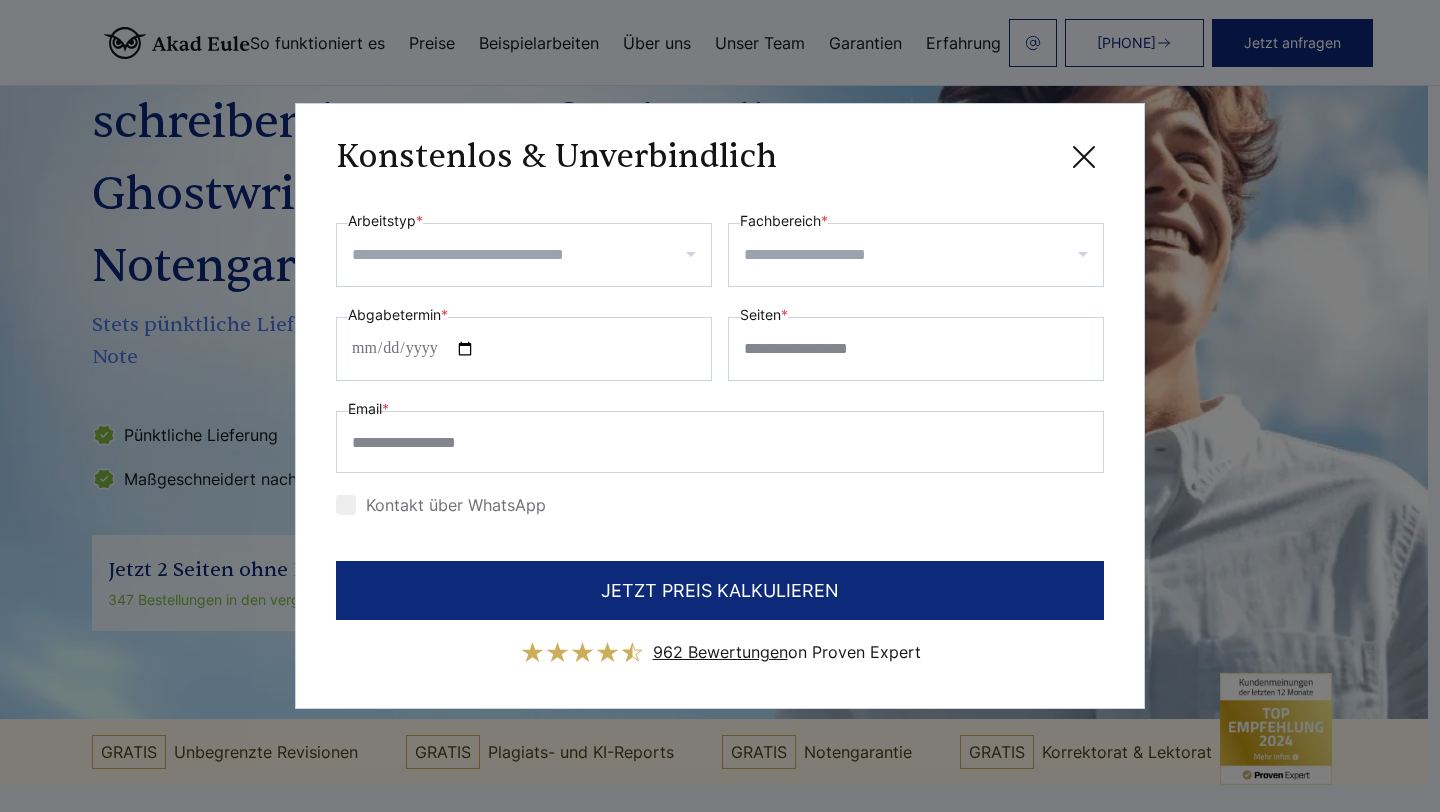 click on "Arbeitstyp  *" at bounding box center (531, 255) 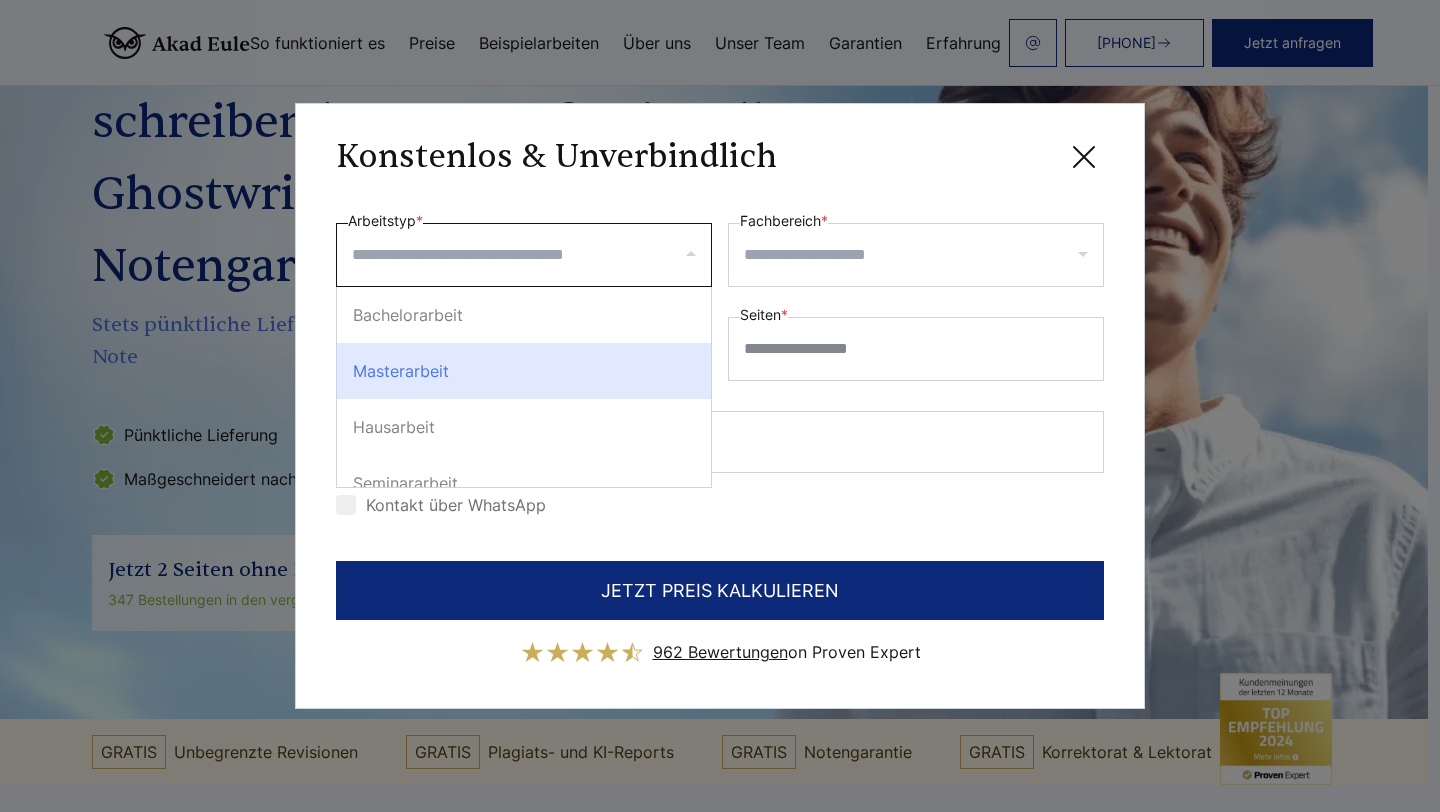 click on "Masterarbeit" at bounding box center (524, 371) 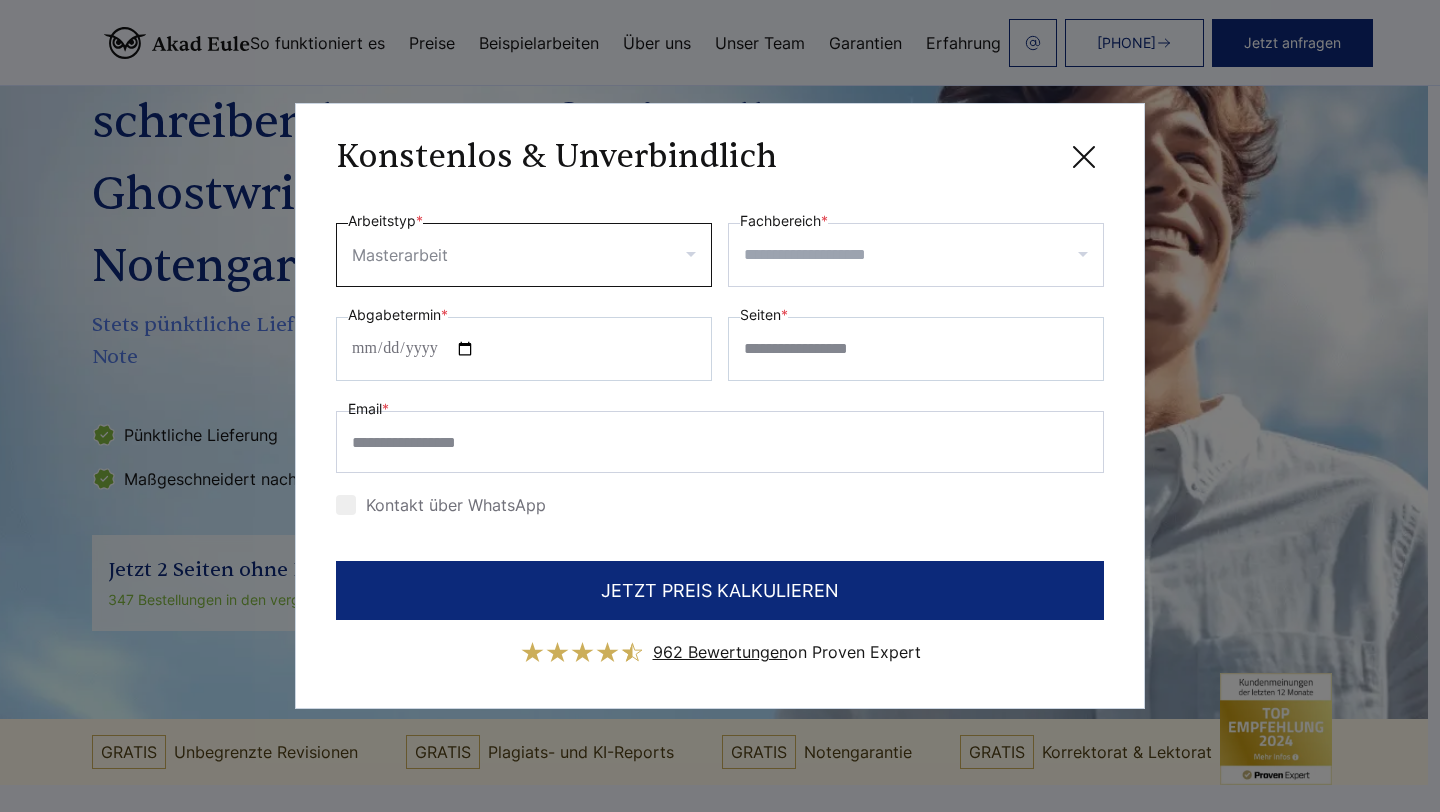 click on "Fachbereich  *" at bounding box center (923, 255) 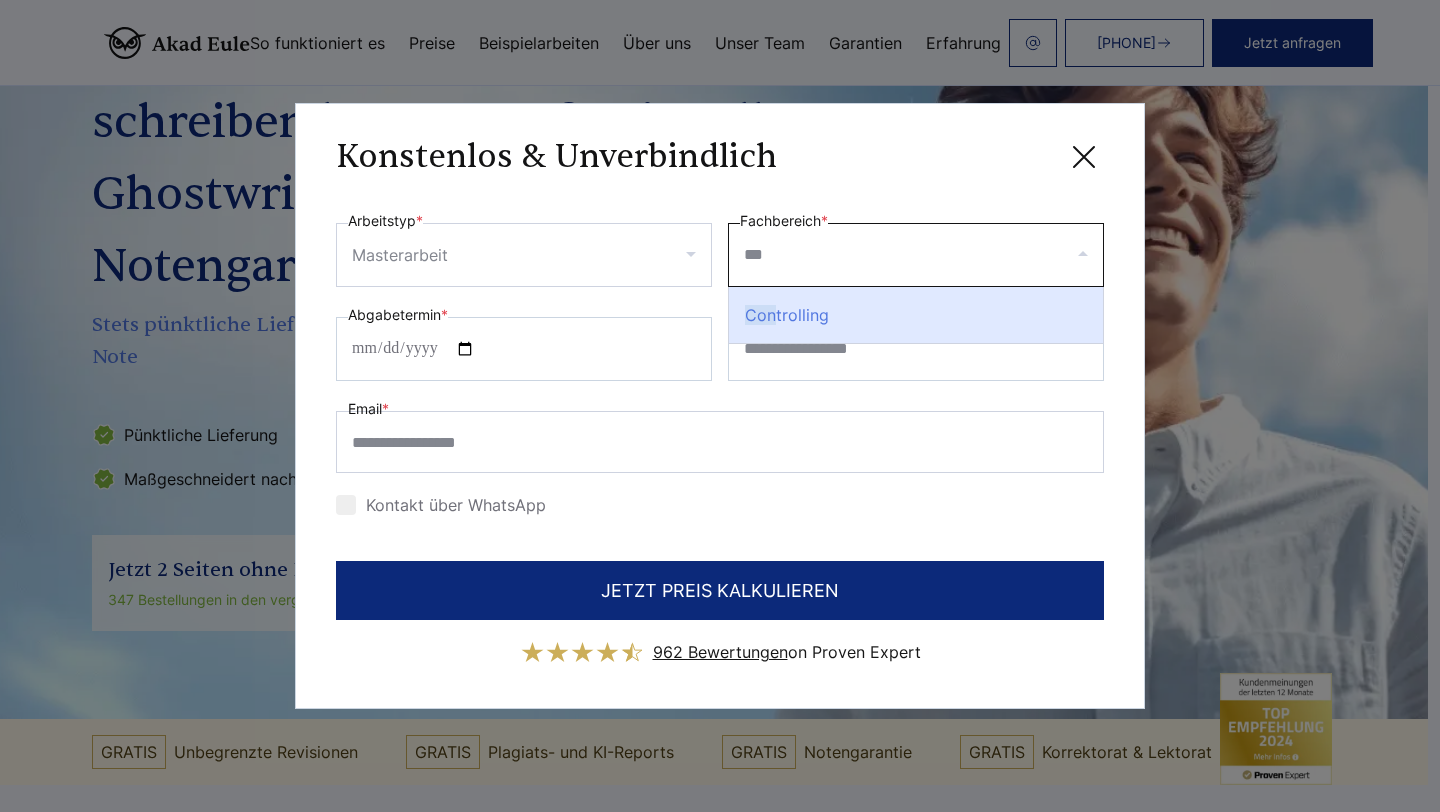 scroll, scrollTop: 0, scrollLeft: 0, axis: both 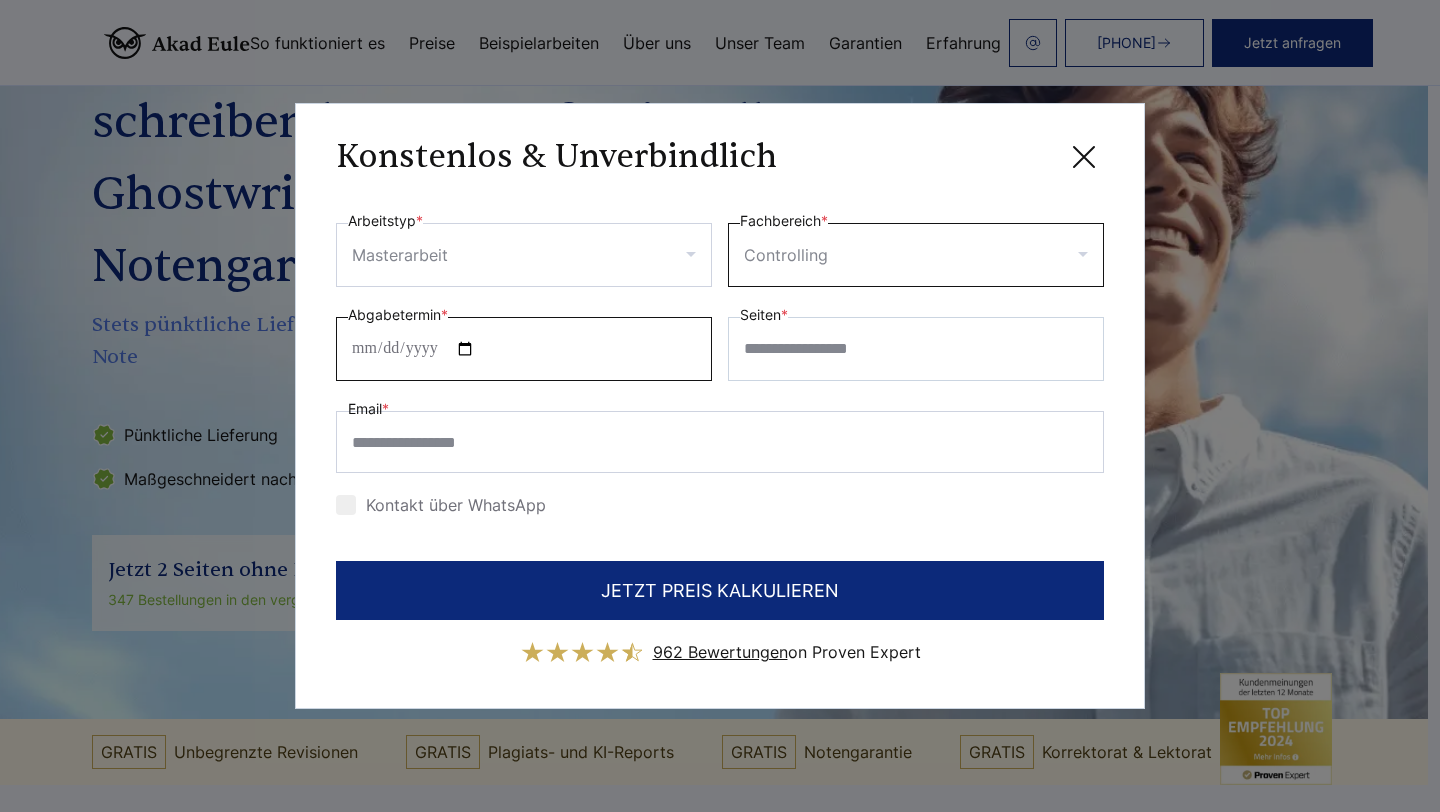 click on "Abgabetermin  *" at bounding box center (524, 349) 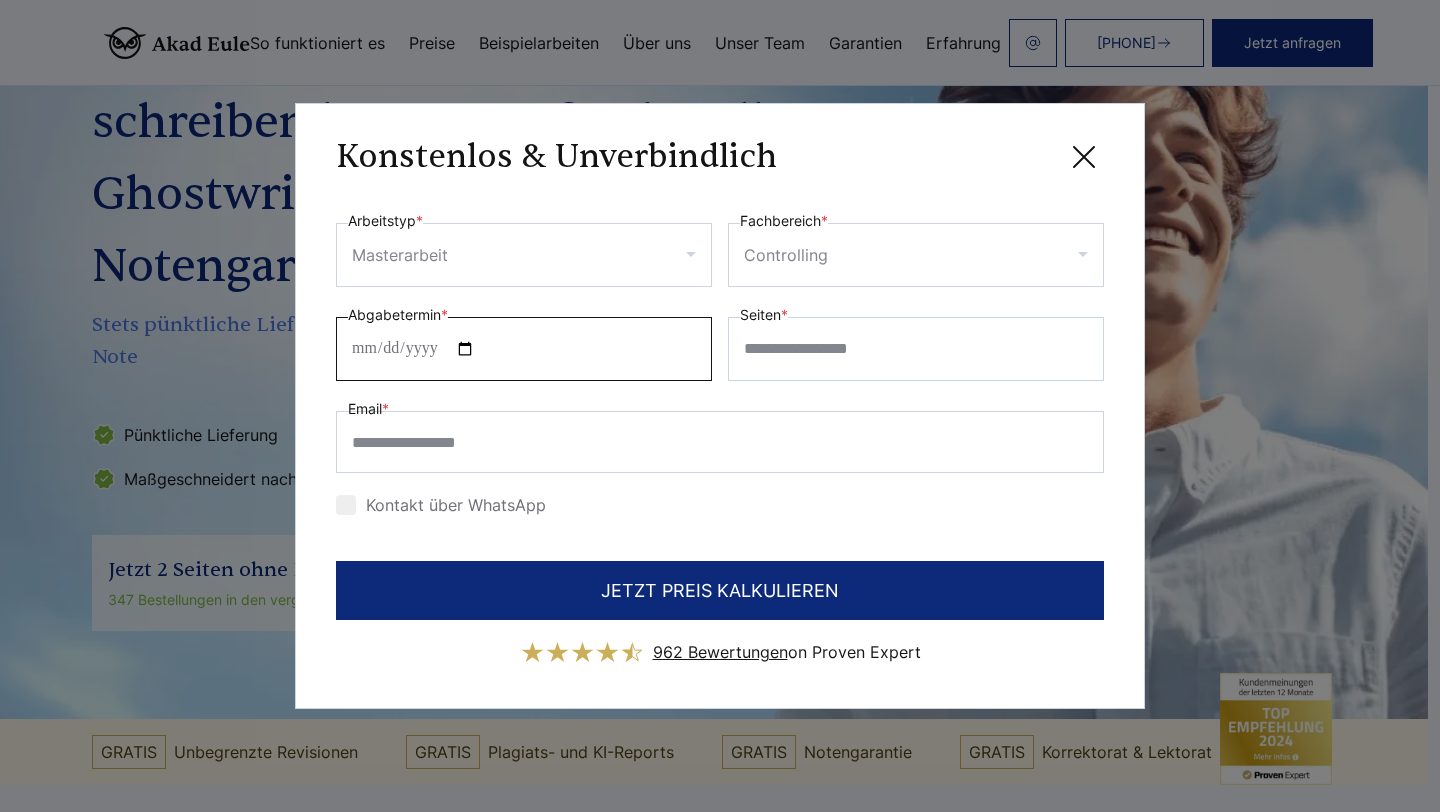 click on "Abgabetermin  *" at bounding box center [524, 349] 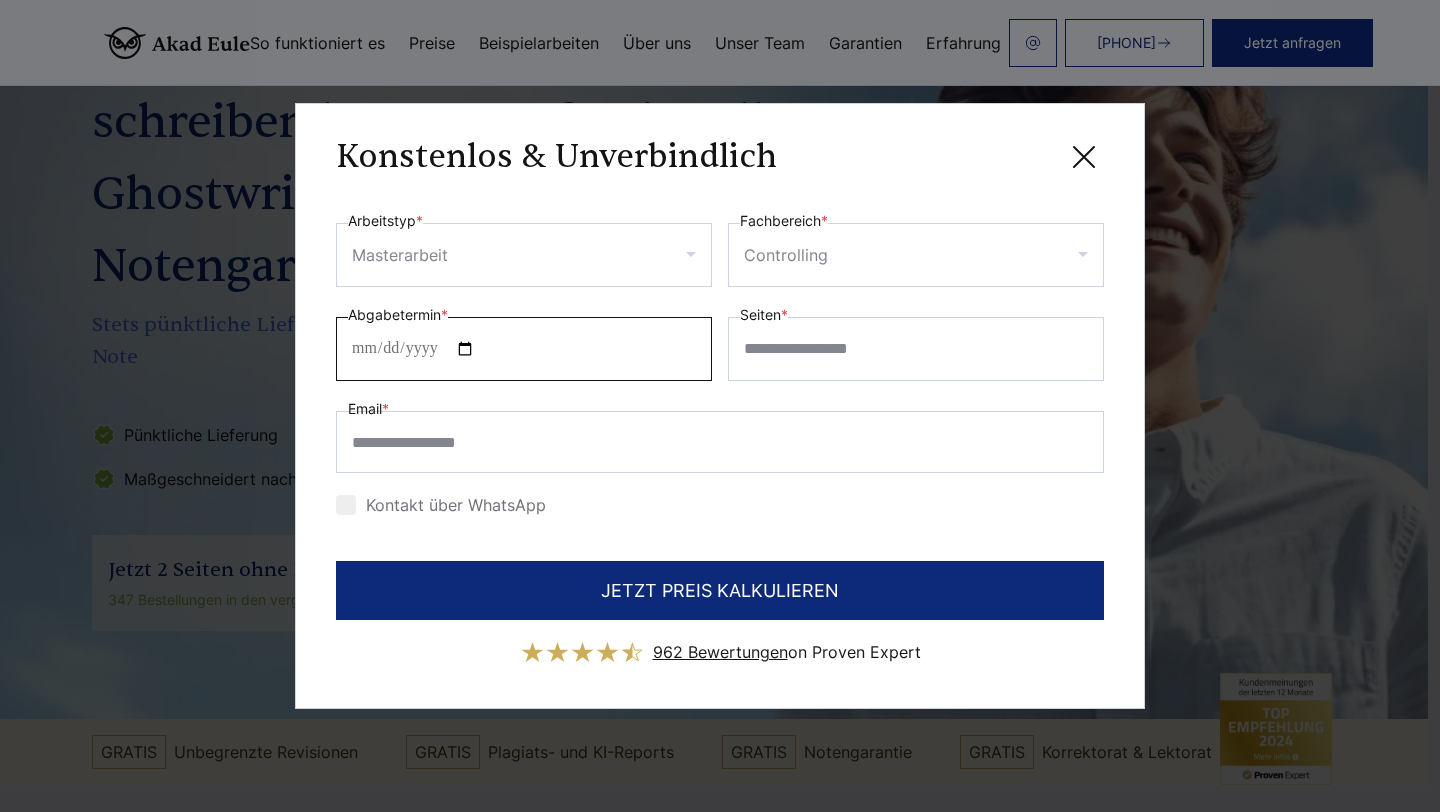 type on "**********" 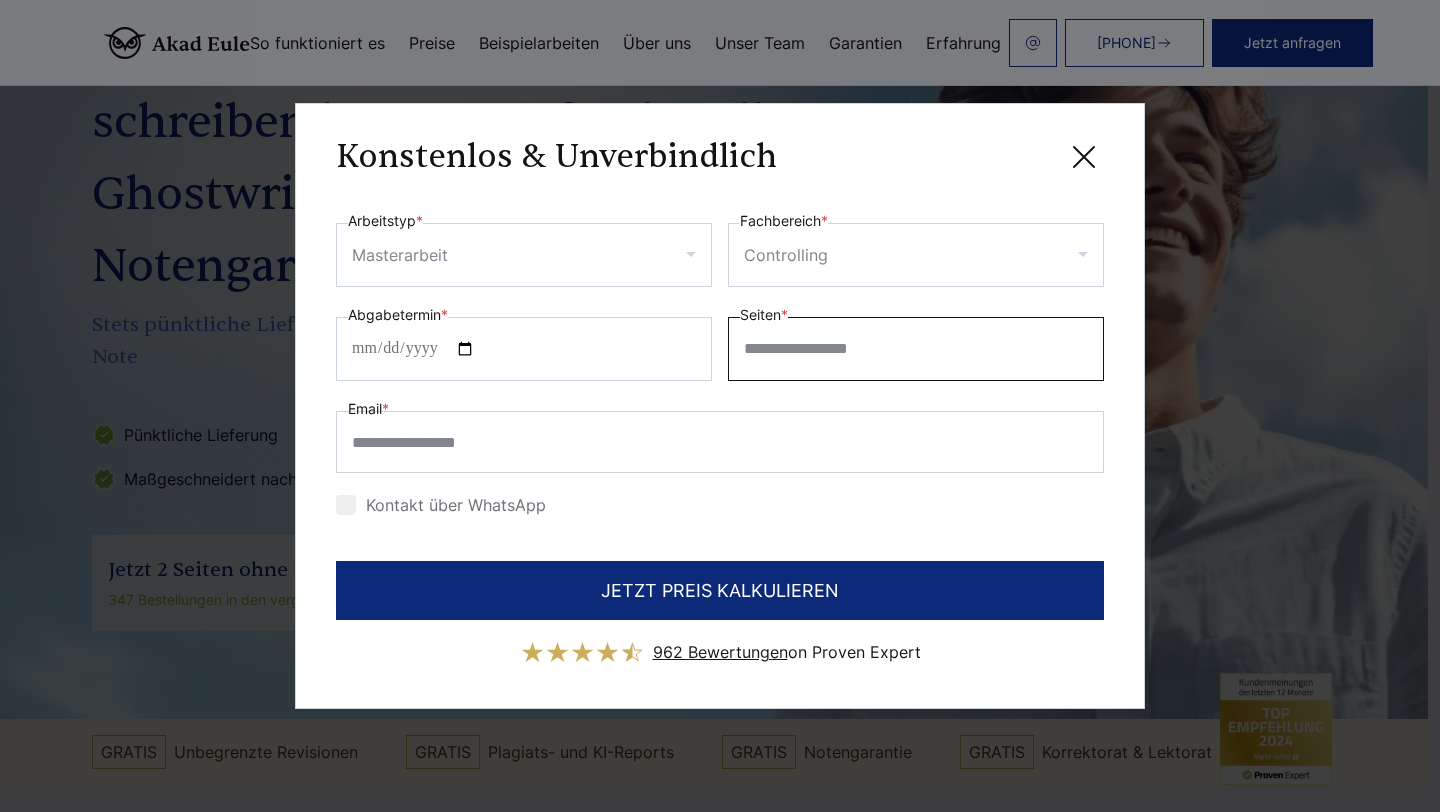 click on "Seiten  *" at bounding box center [916, 349] 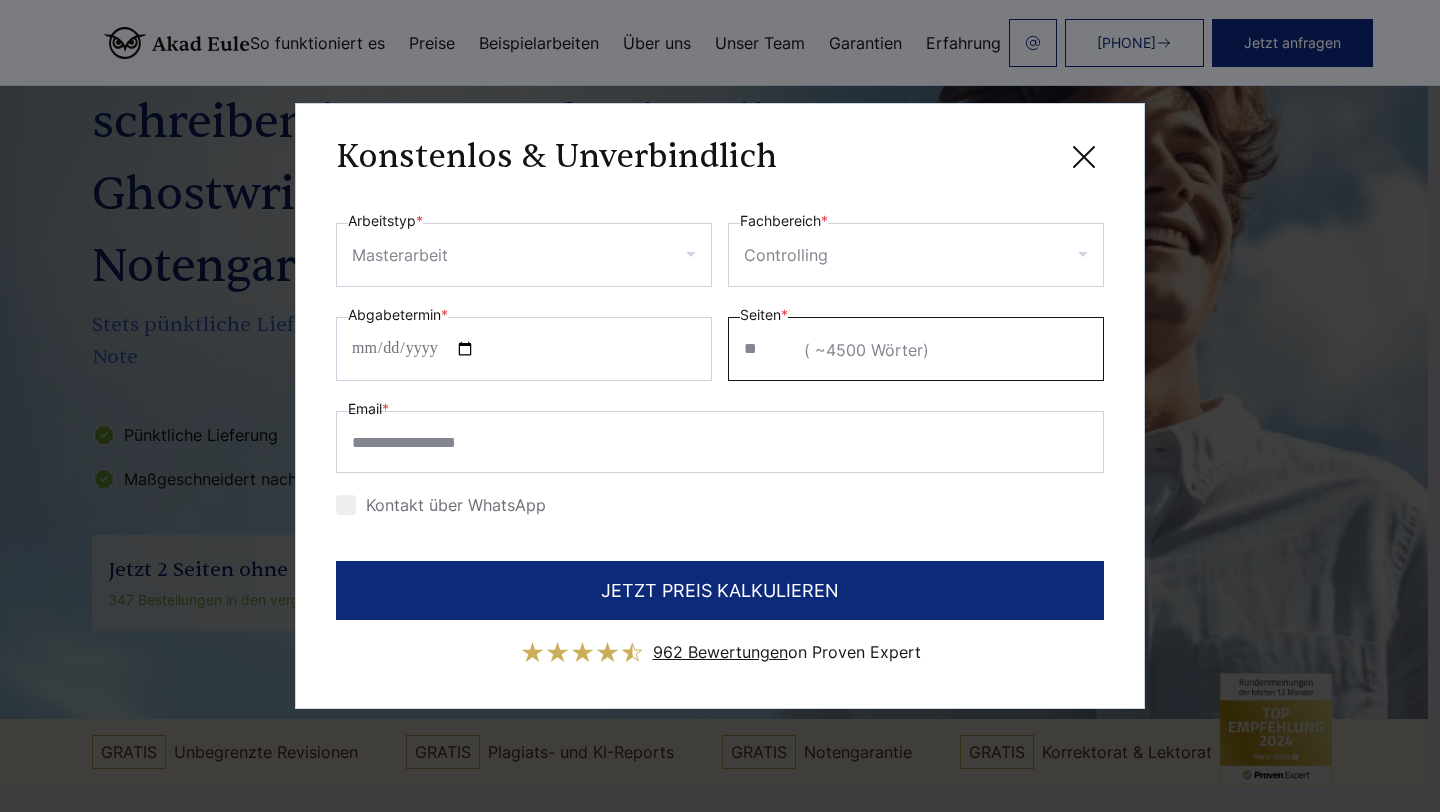 type on "******" 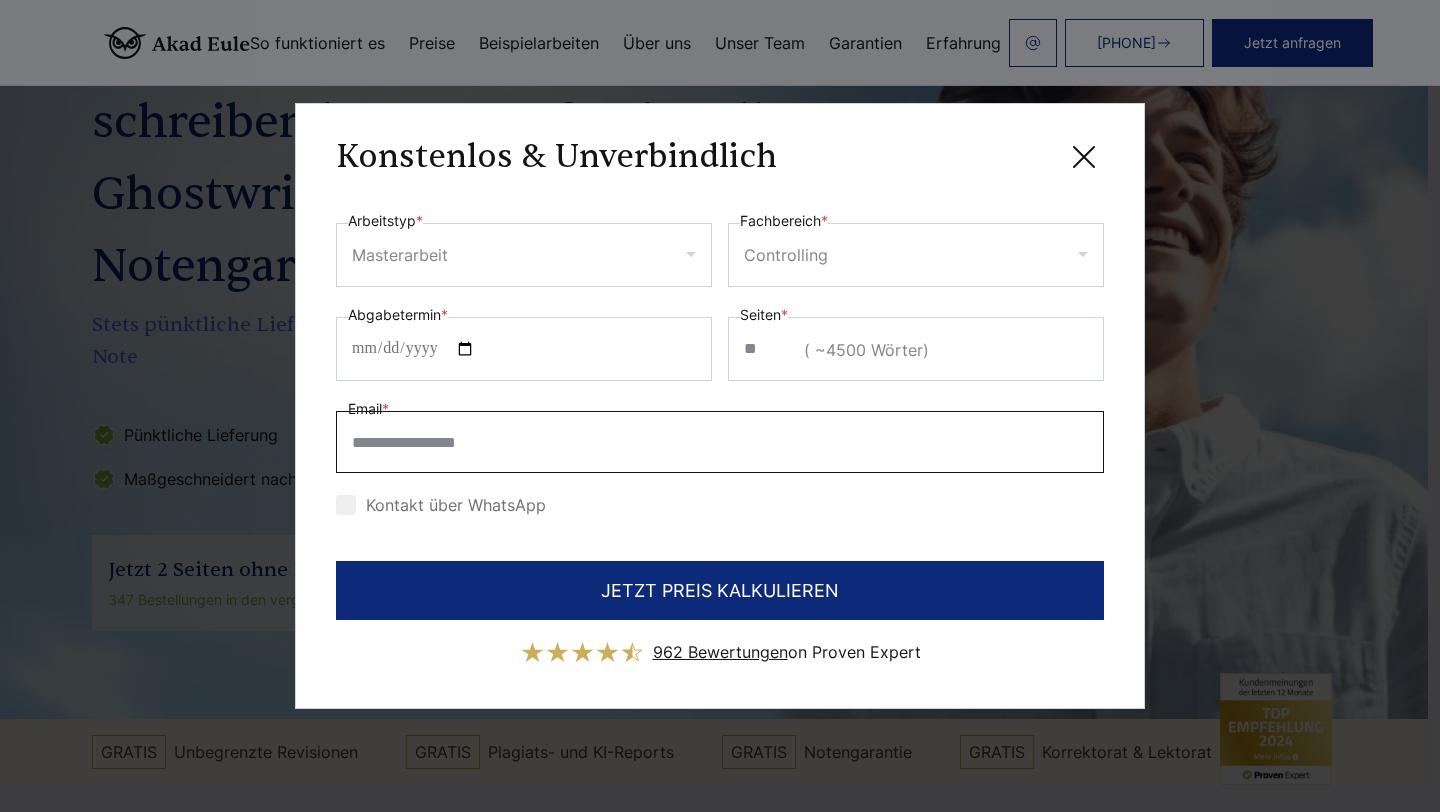 click on "Email  *" at bounding box center (720, 442) 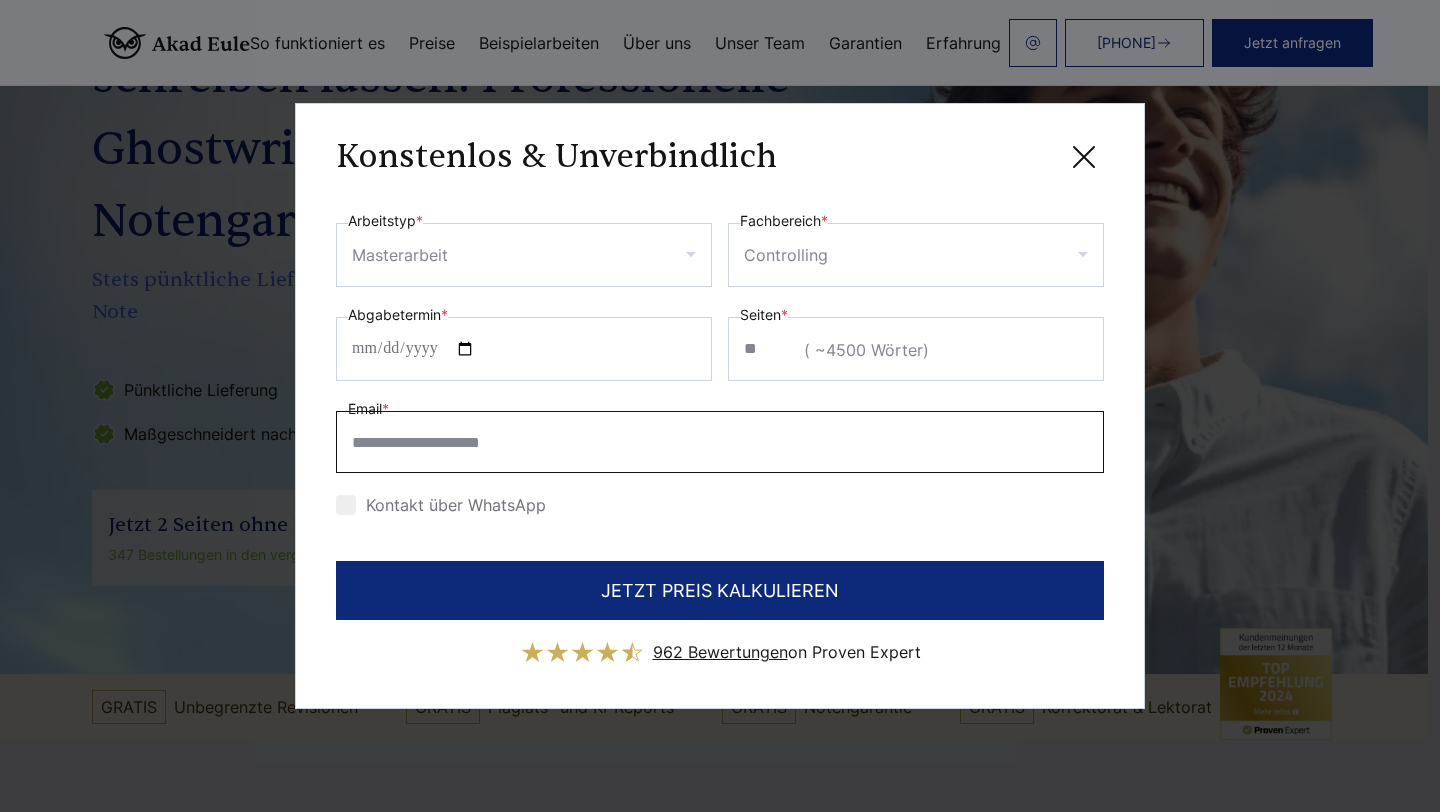 scroll, scrollTop: 176, scrollLeft: 12, axis: both 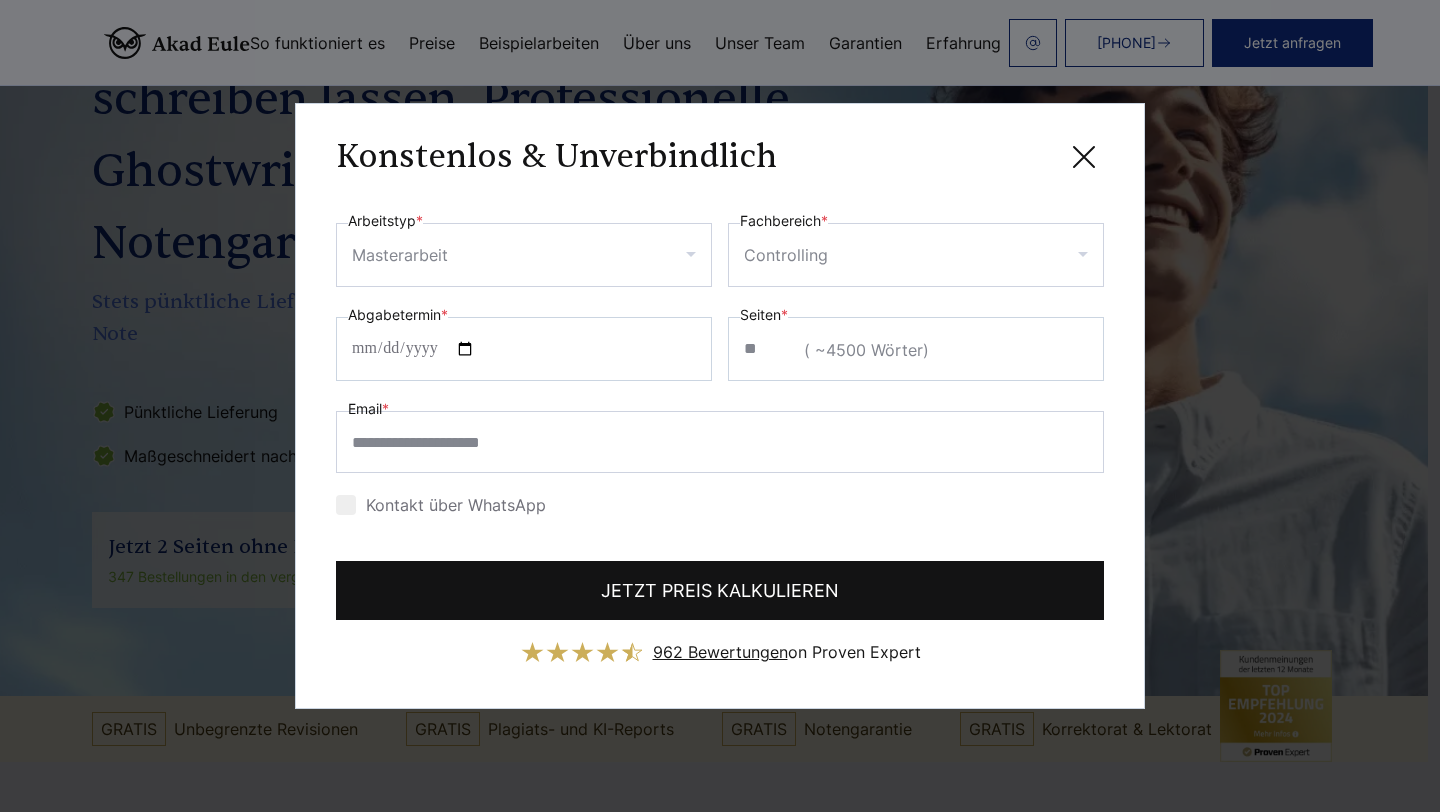 click on "JETZT PREIS KALKULIEREN" at bounding box center [720, 590] 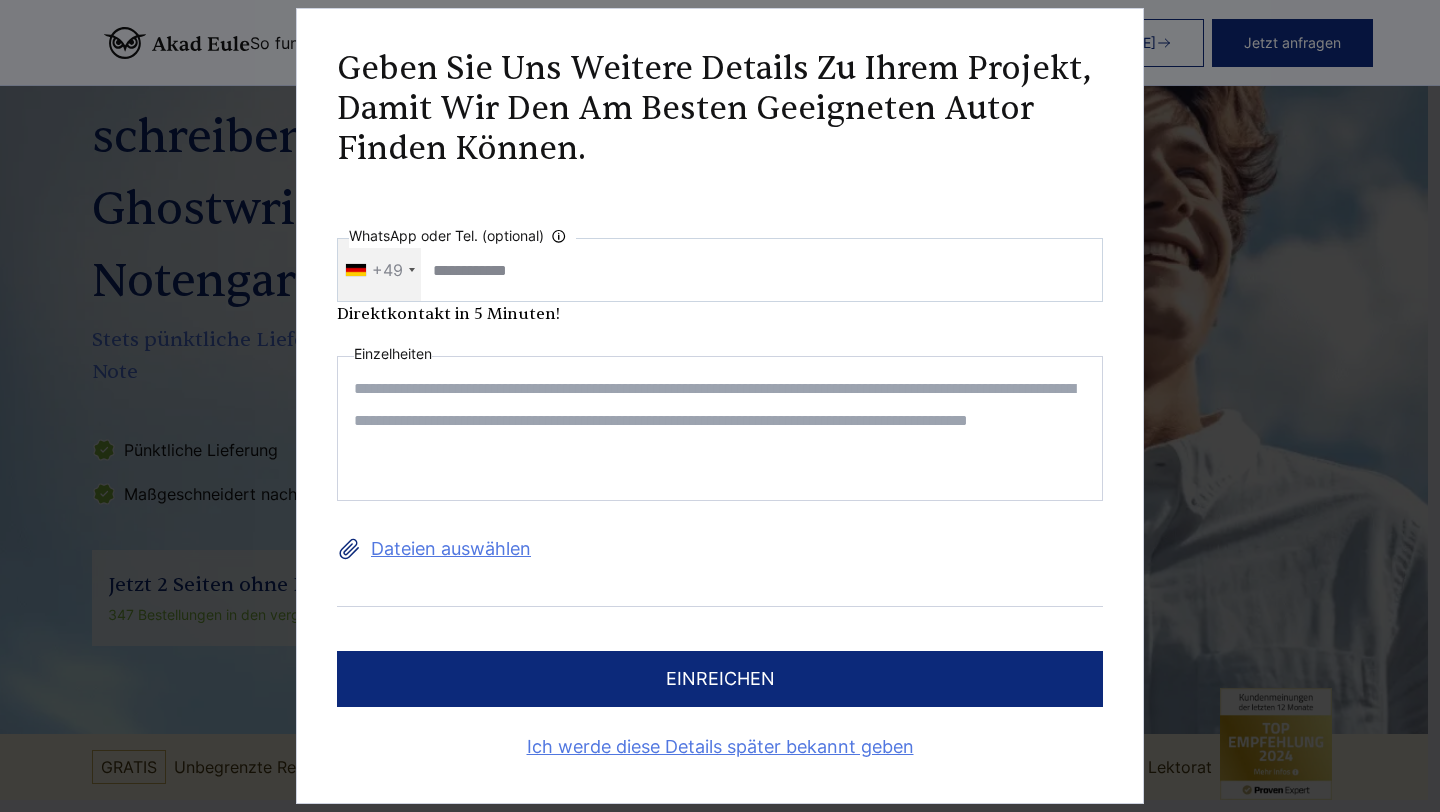 scroll, scrollTop: 142, scrollLeft: 12, axis: both 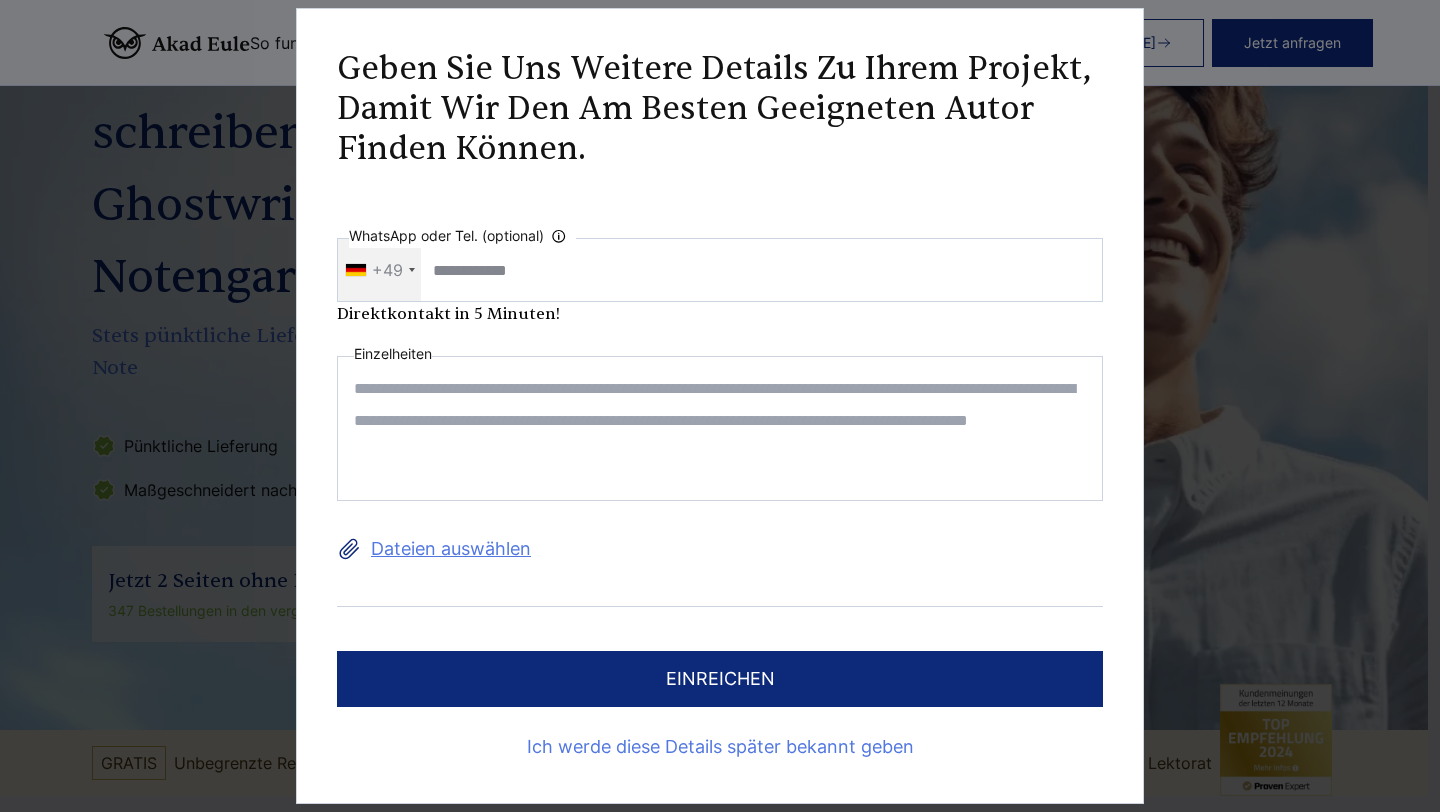 click on "Ich werde diese Details später bekannt geben" at bounding box center [720, 747] 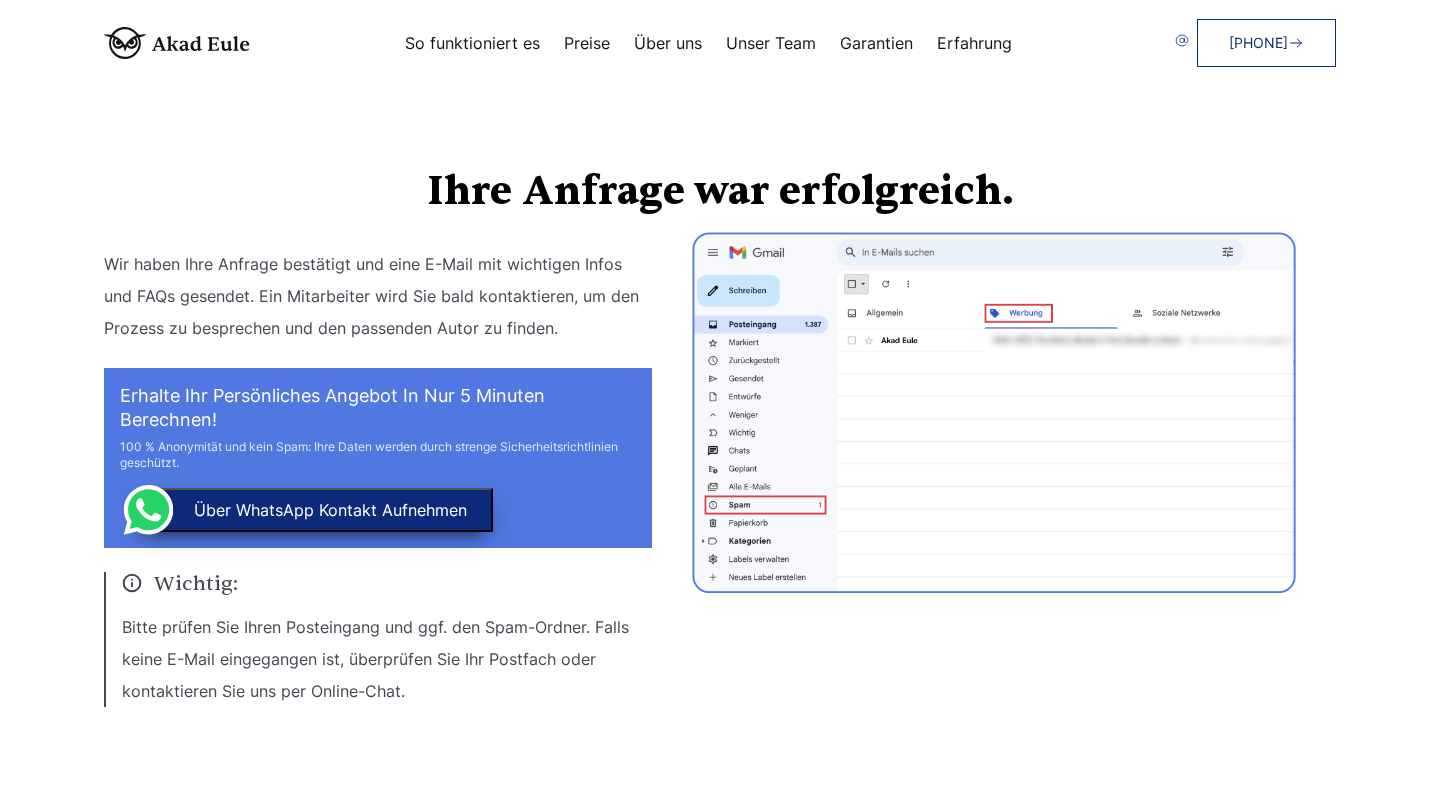 scroll, scrollTop: 0, scrollLeft: 0, axis: both 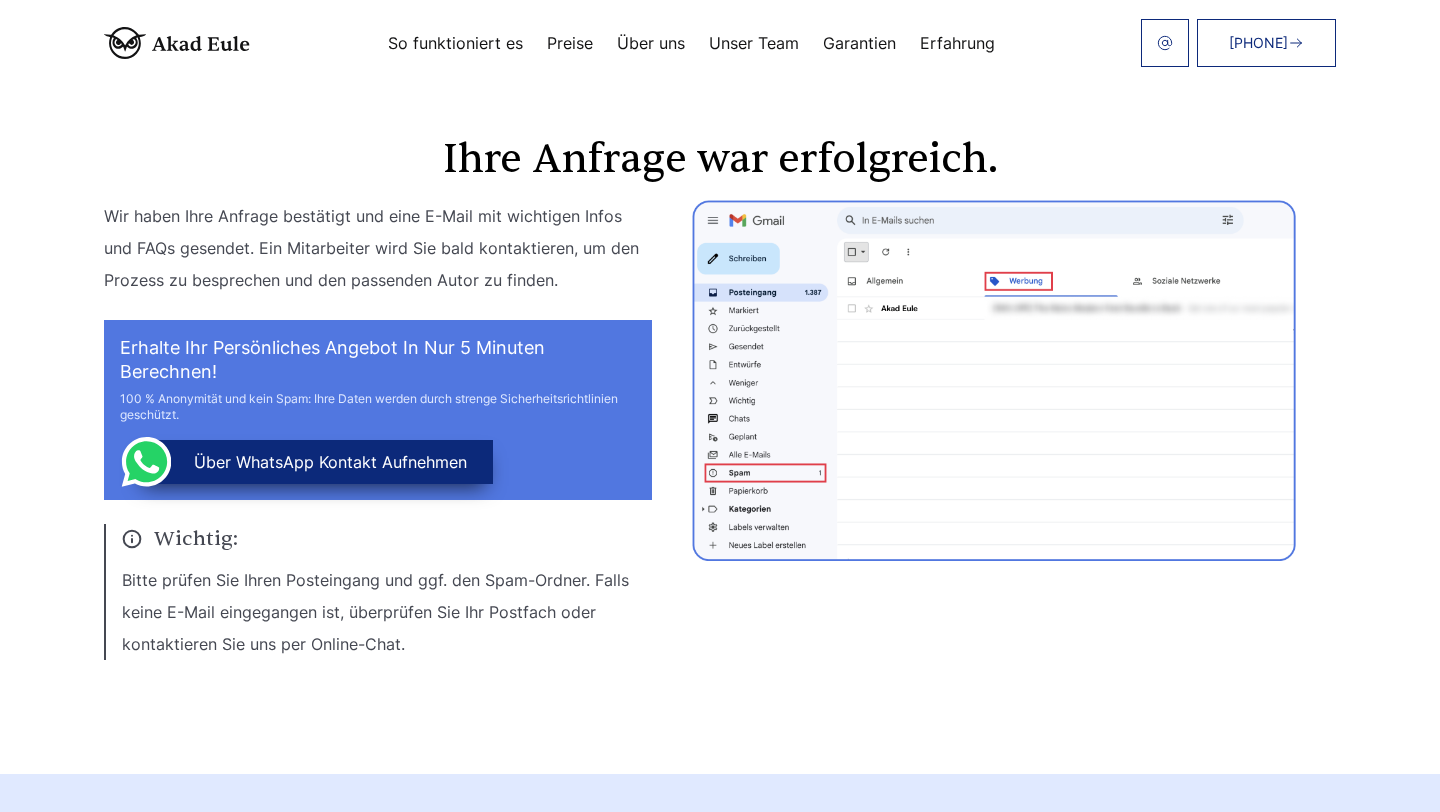 click on "Preise" at bounding box center [570, 43] 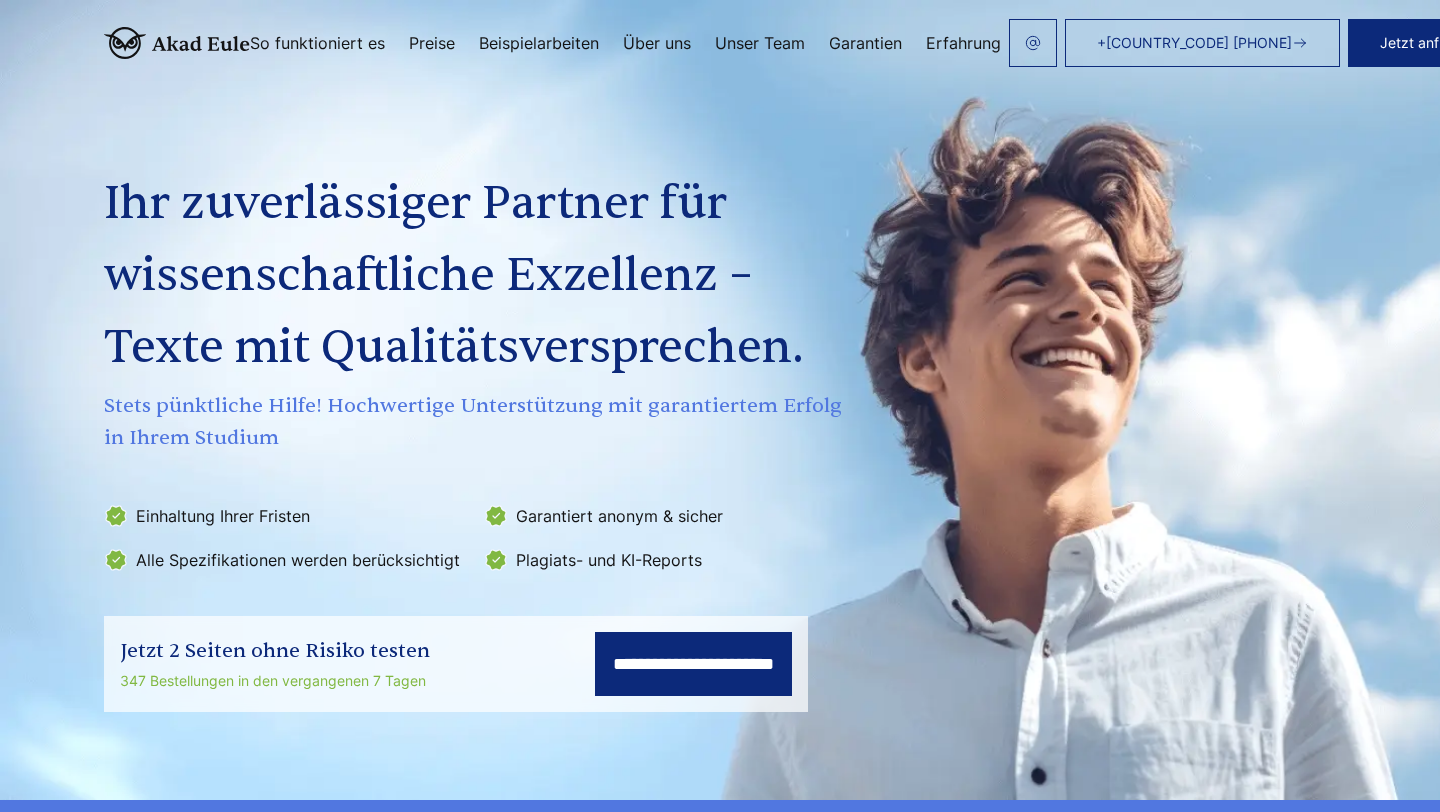 scroll, scrollTop: 0, scrollLeft: 0, axis: both 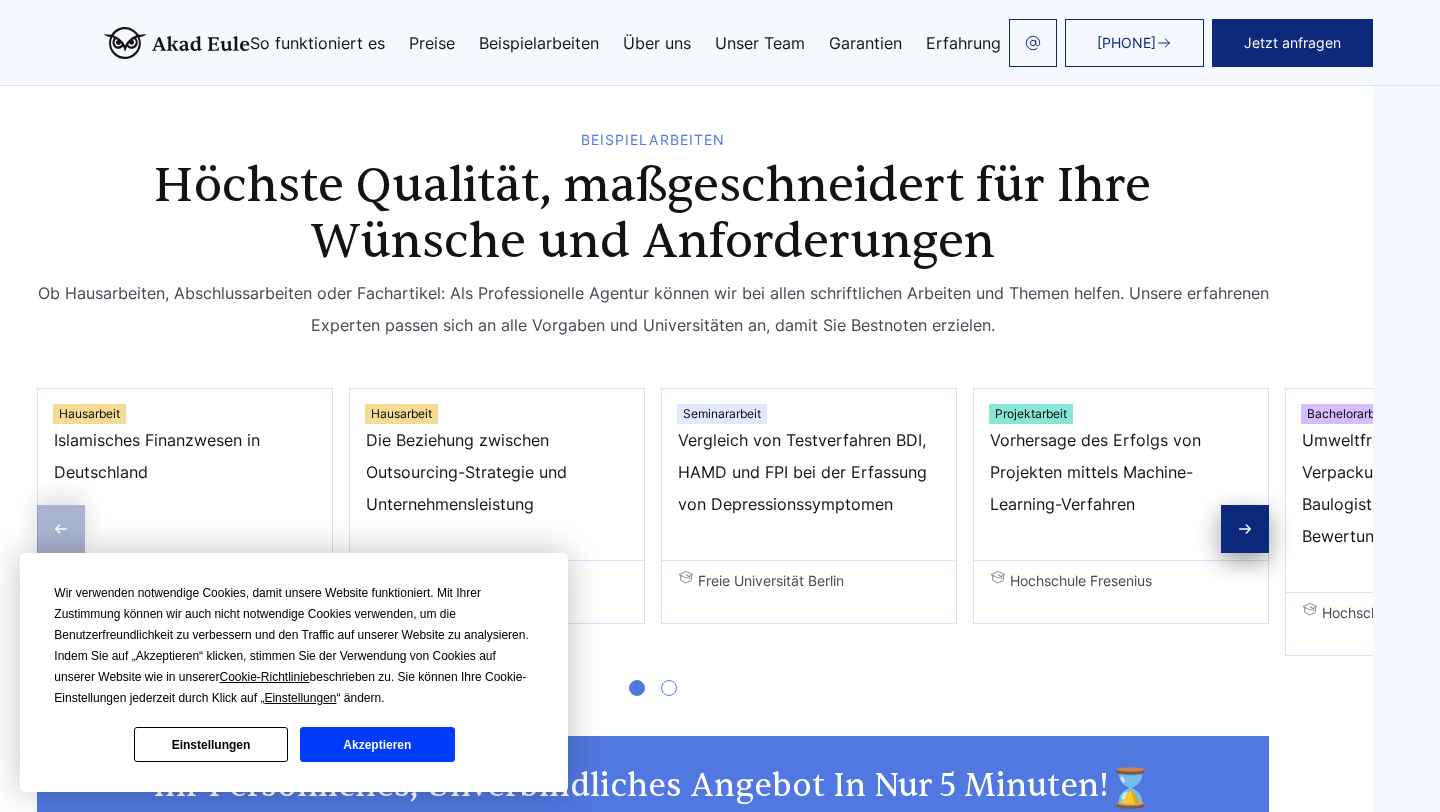 click on "Akzeptieren" at bounding box center (377, 744) 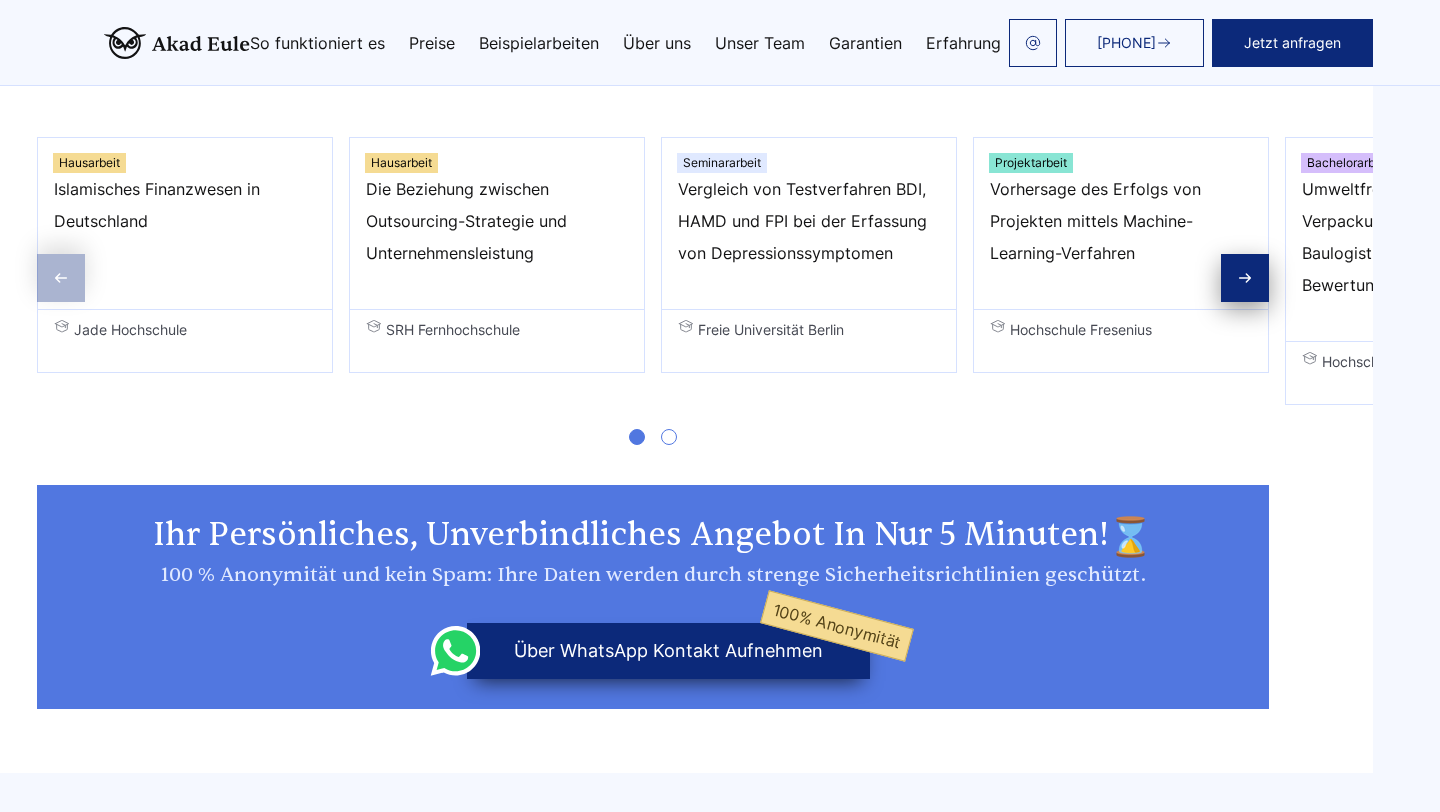 scroll, scrollTop: 2715, scrollLeft: 67, axis: both 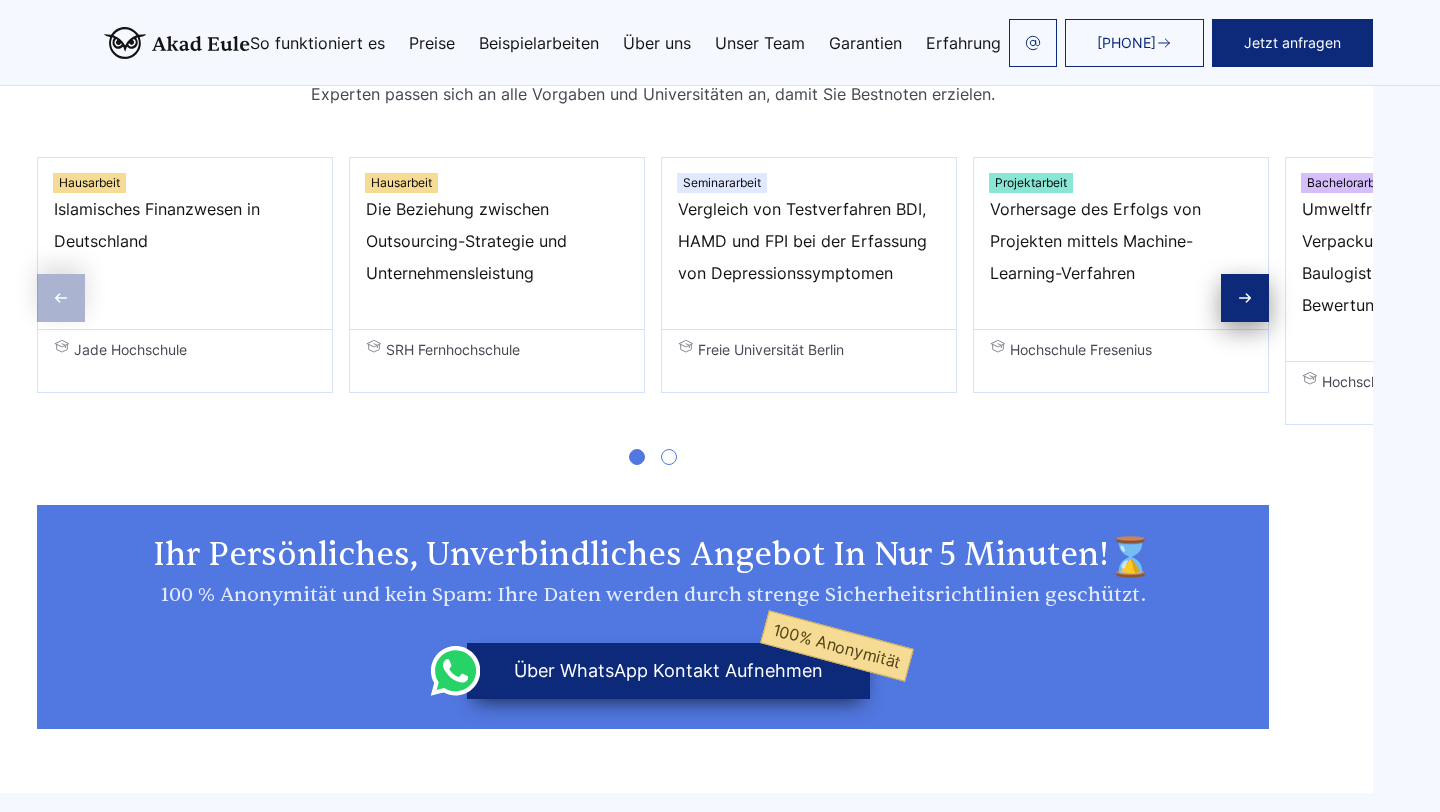 click at bounding box center (669, 457) 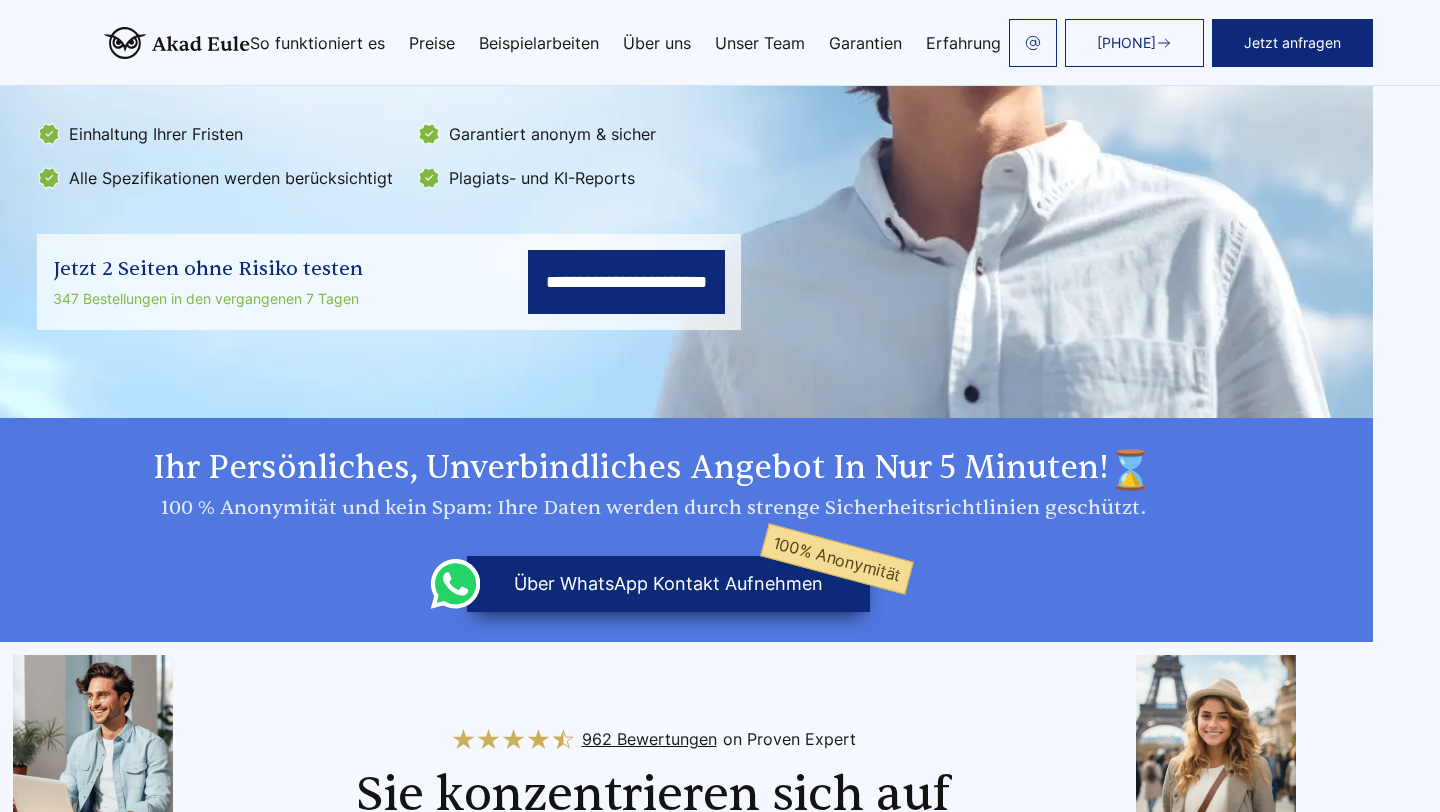 scroll, scrollTop: 0, scrollLeft: 67, axis: horizontal 